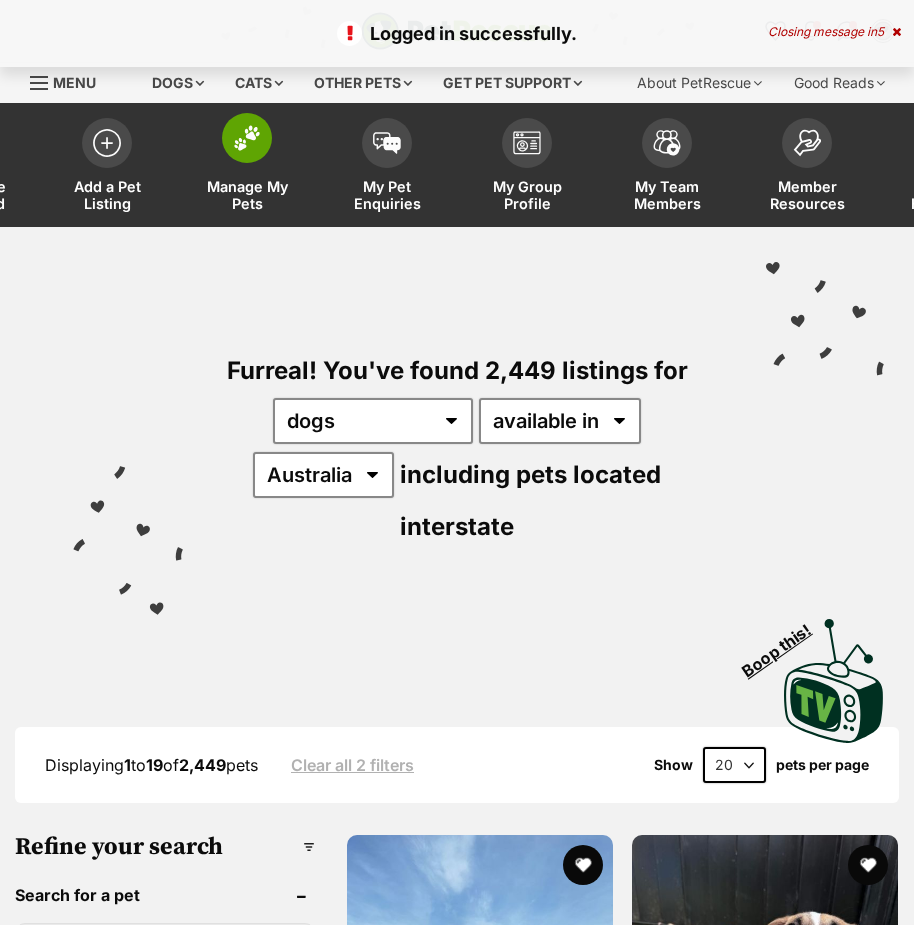scroll, scrollTop: 0, scrollLeft: 0, axis: both 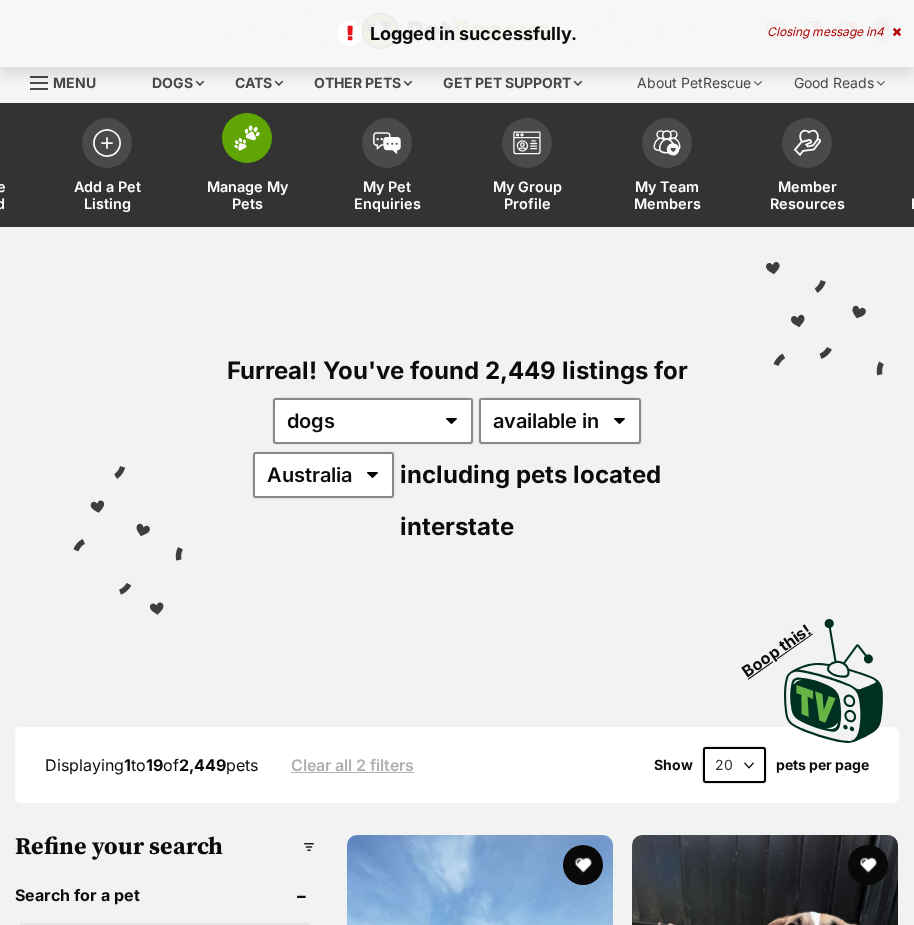 click on "Manage My Pets" at bounding box center (247, 167) 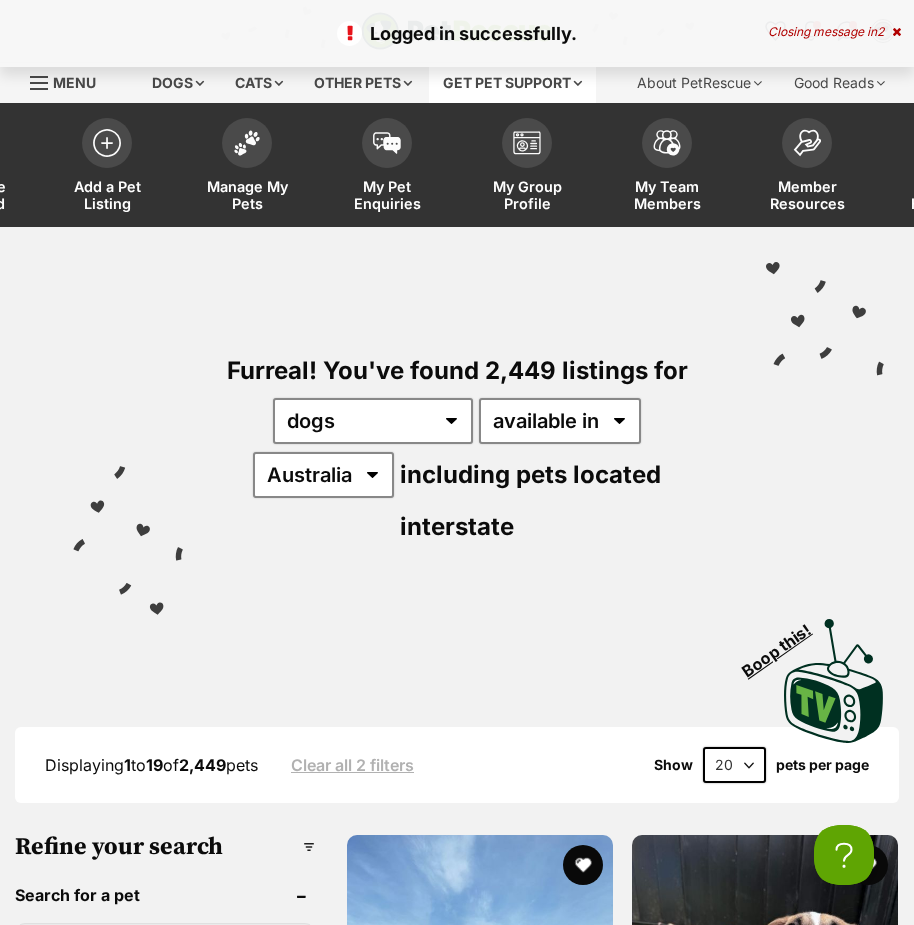 scroll, scrollTop: 0, scrollLeft: 0, axis: both 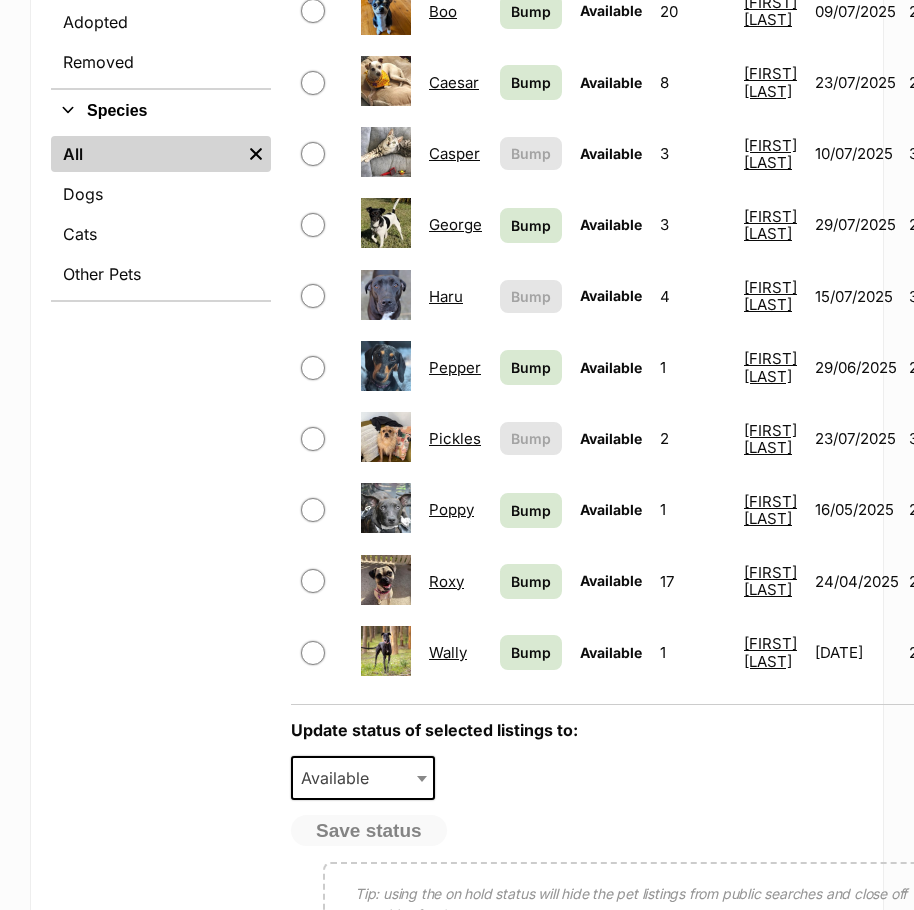 click on "Pepper" at bounding box center [455, 367] 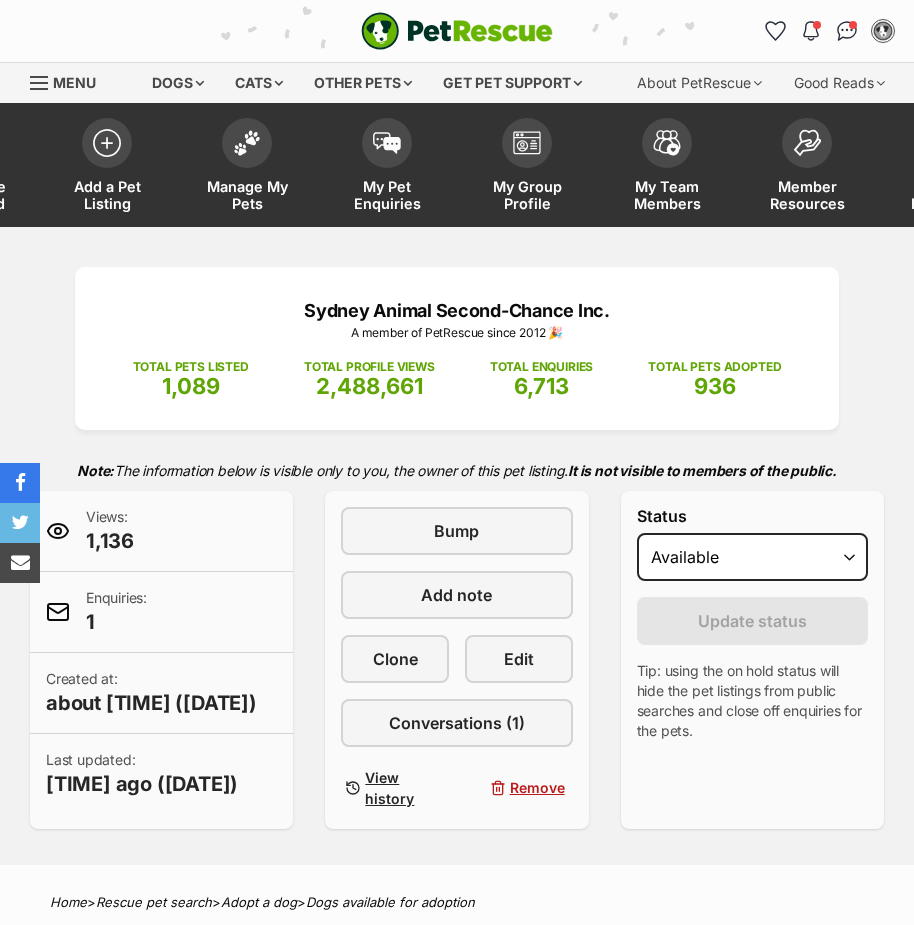scroll, scrollTop: 0, scrollLeft: 0, axis: both 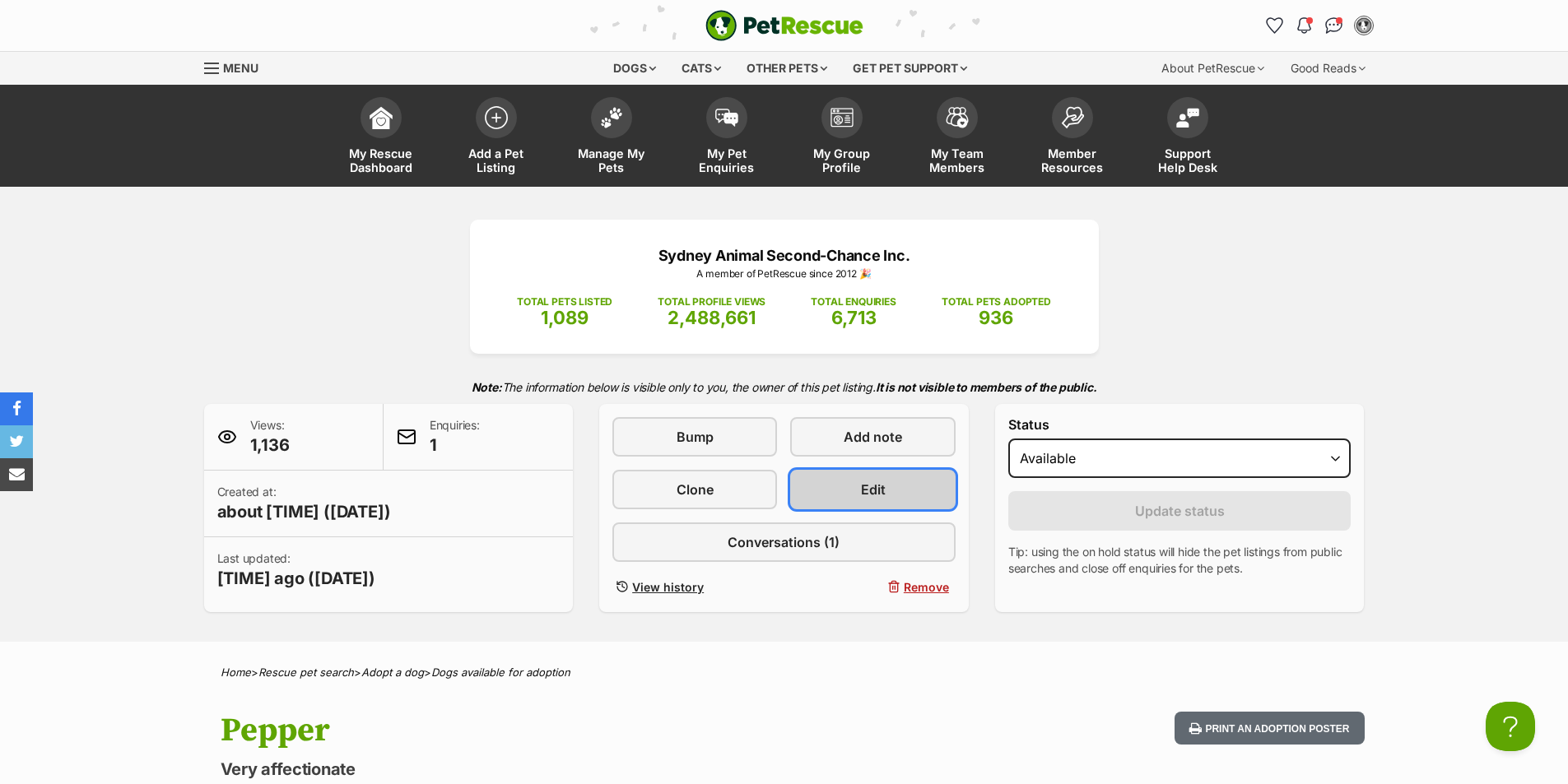 click on "Edit" at bounding box center [873, 489] 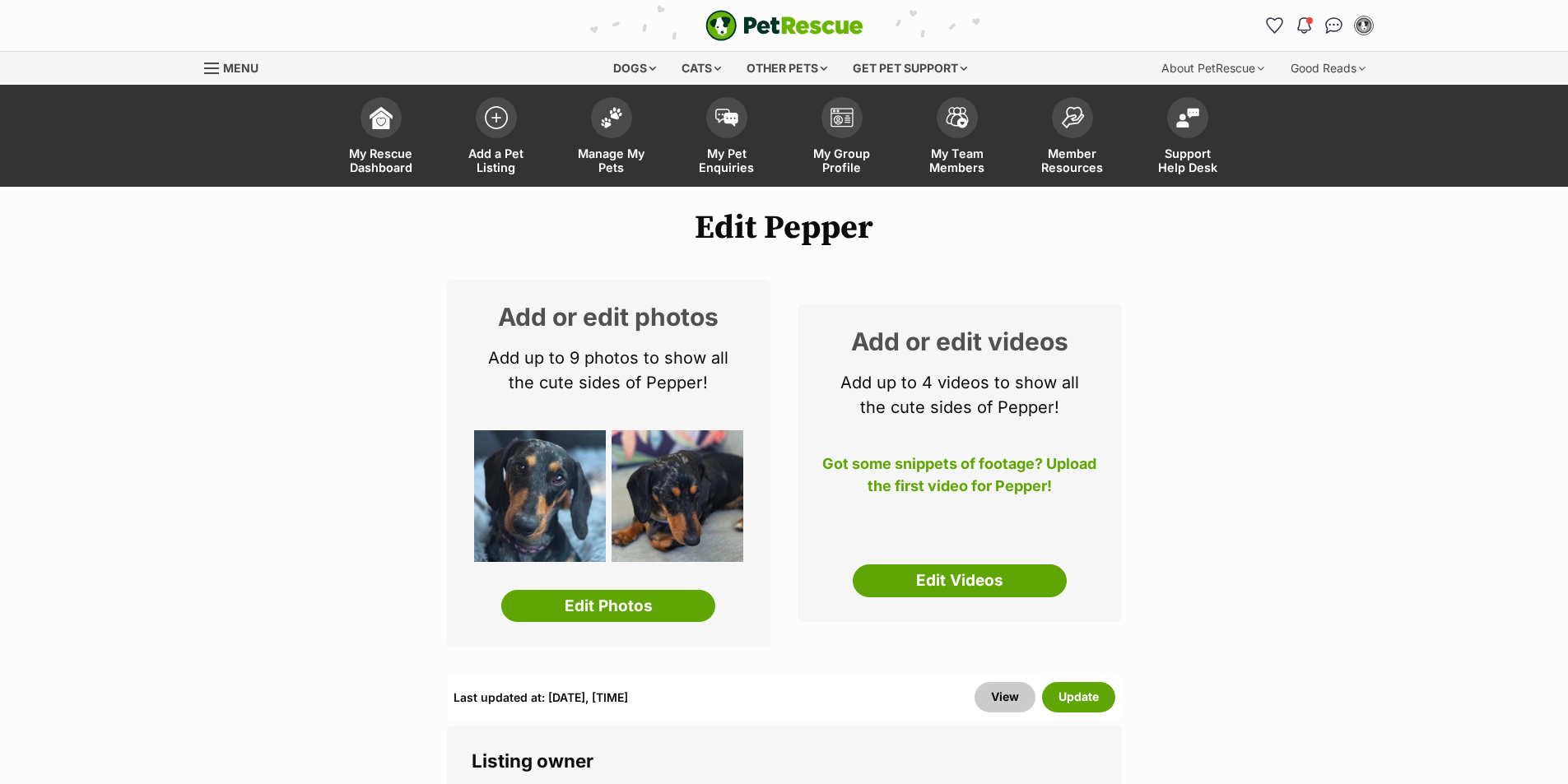 scroll, scrollTop: 0, scrollLeft: 0, axis: both 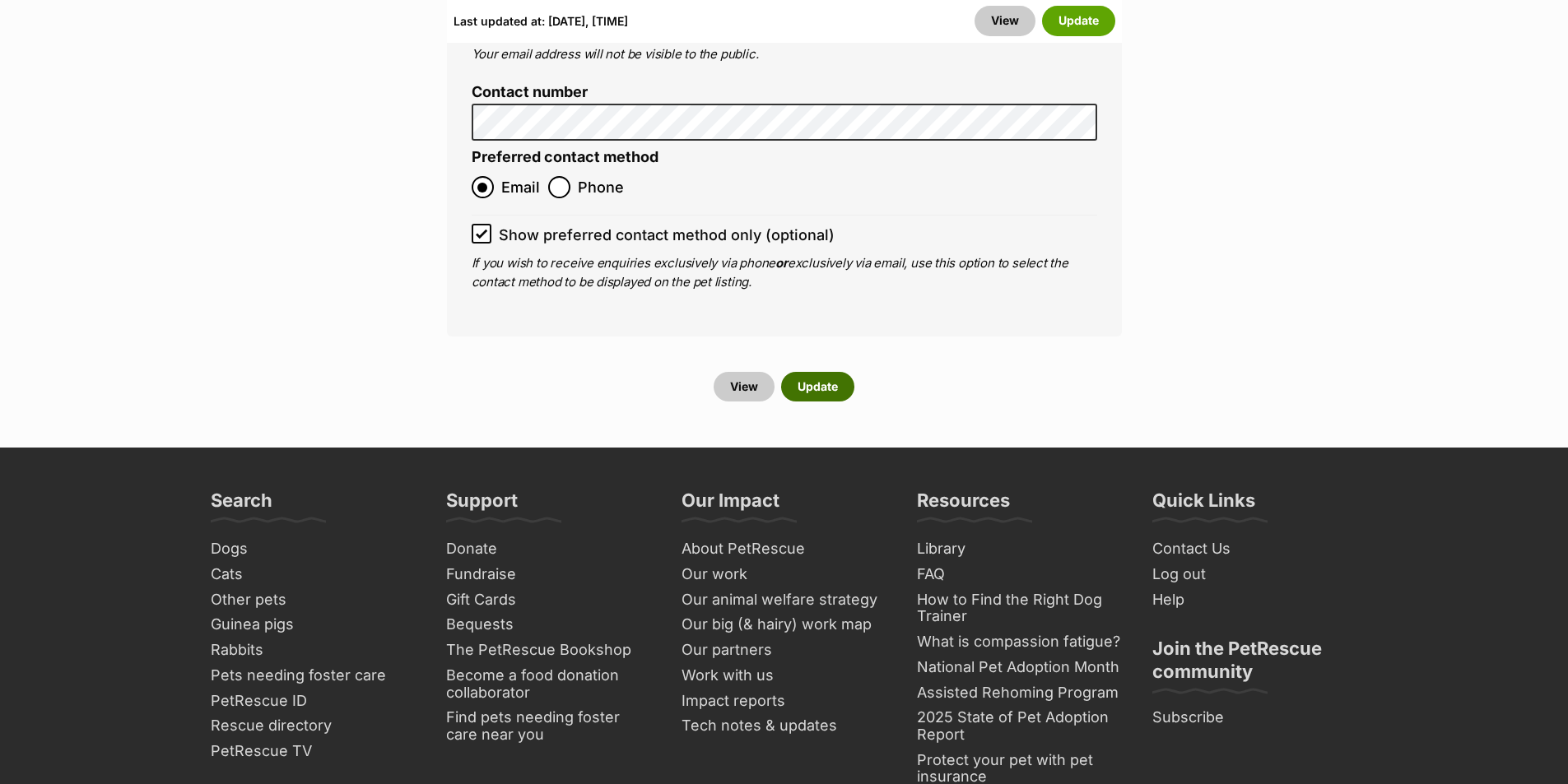 click on "Update" at bounding box center (817, 387) 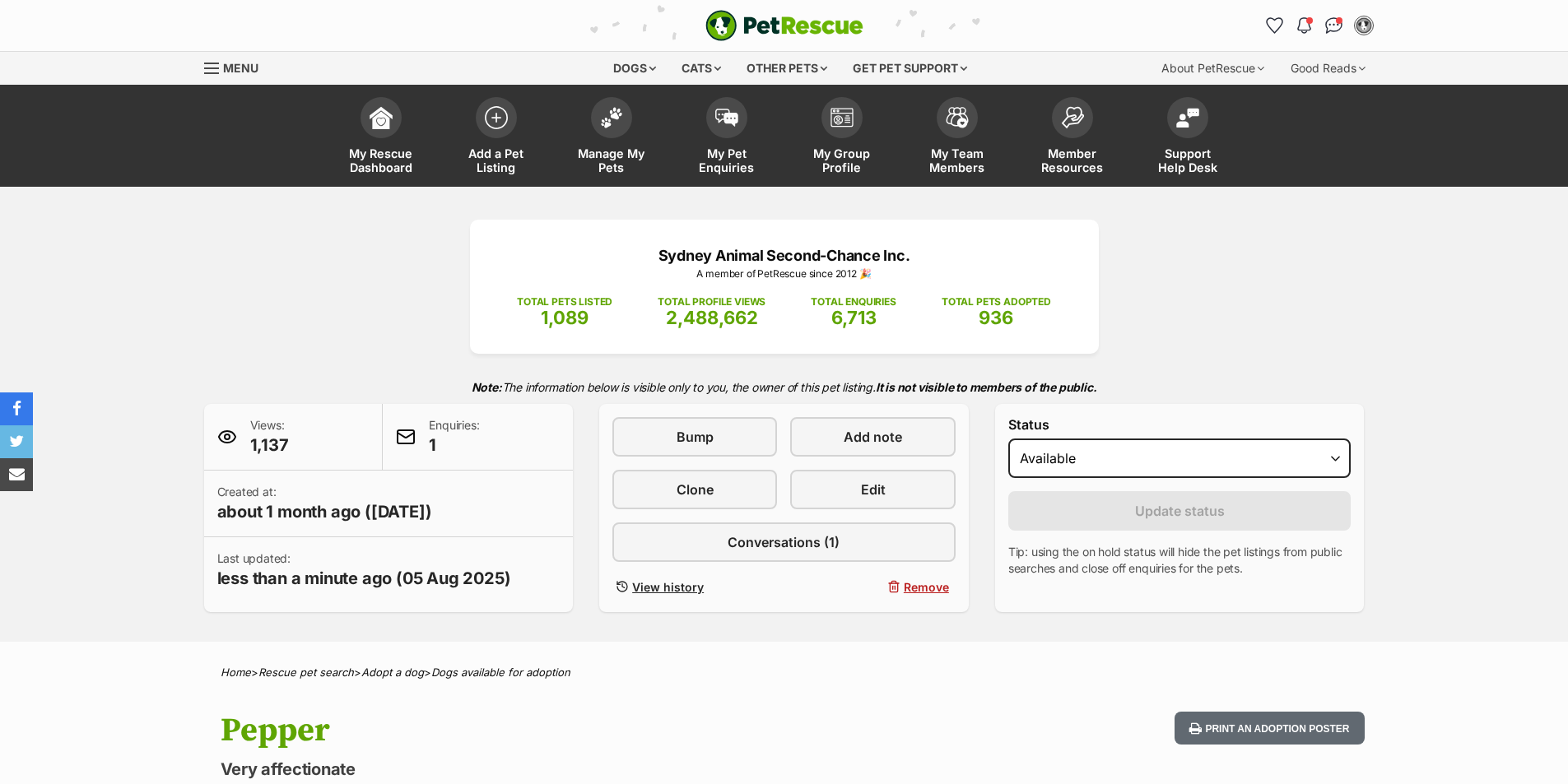 scroll, scrollTop: 0, scrollLeft: 0, axis: both 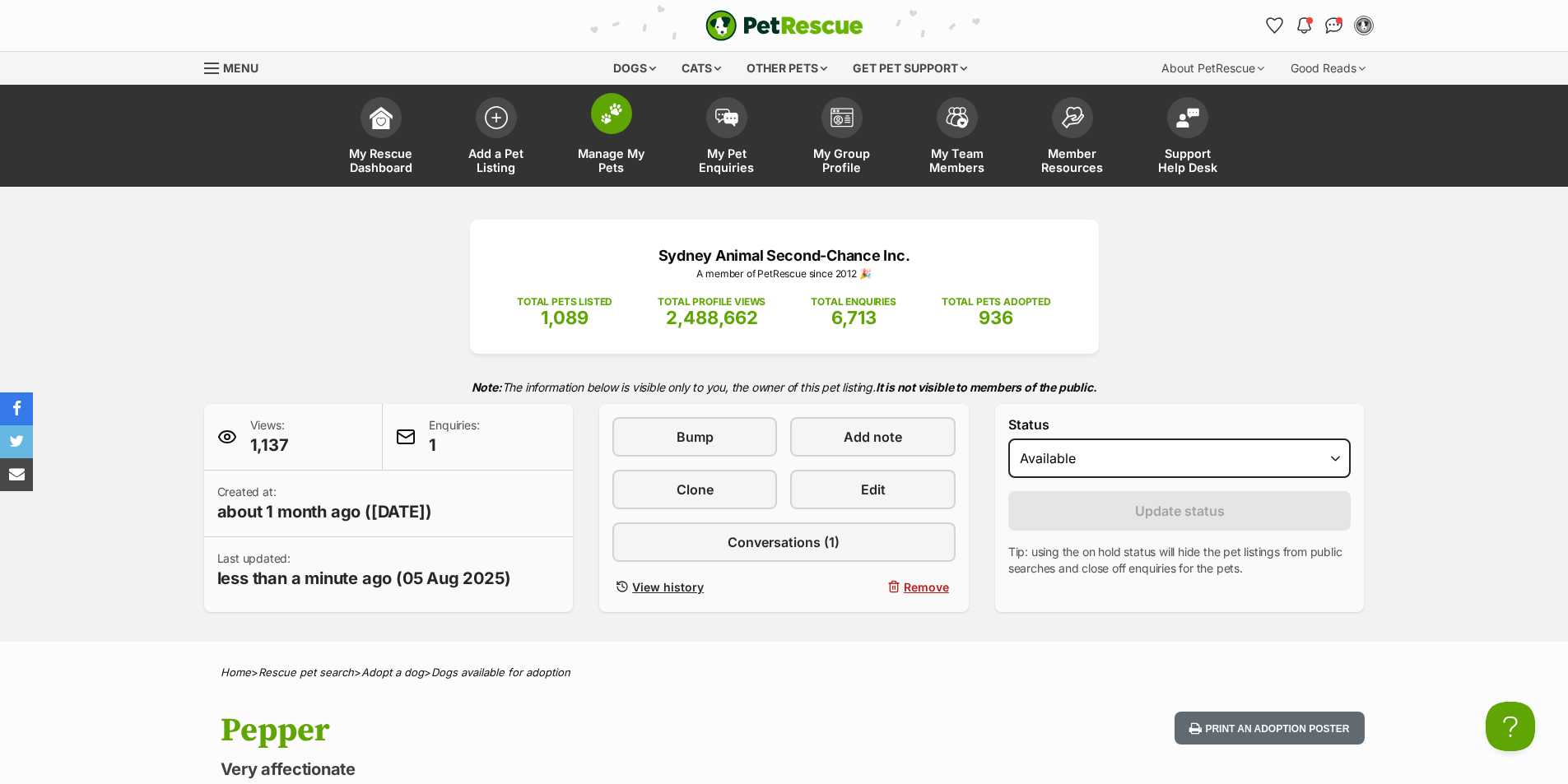 click on "Manage My Pets" at bounding box center [612, 137] 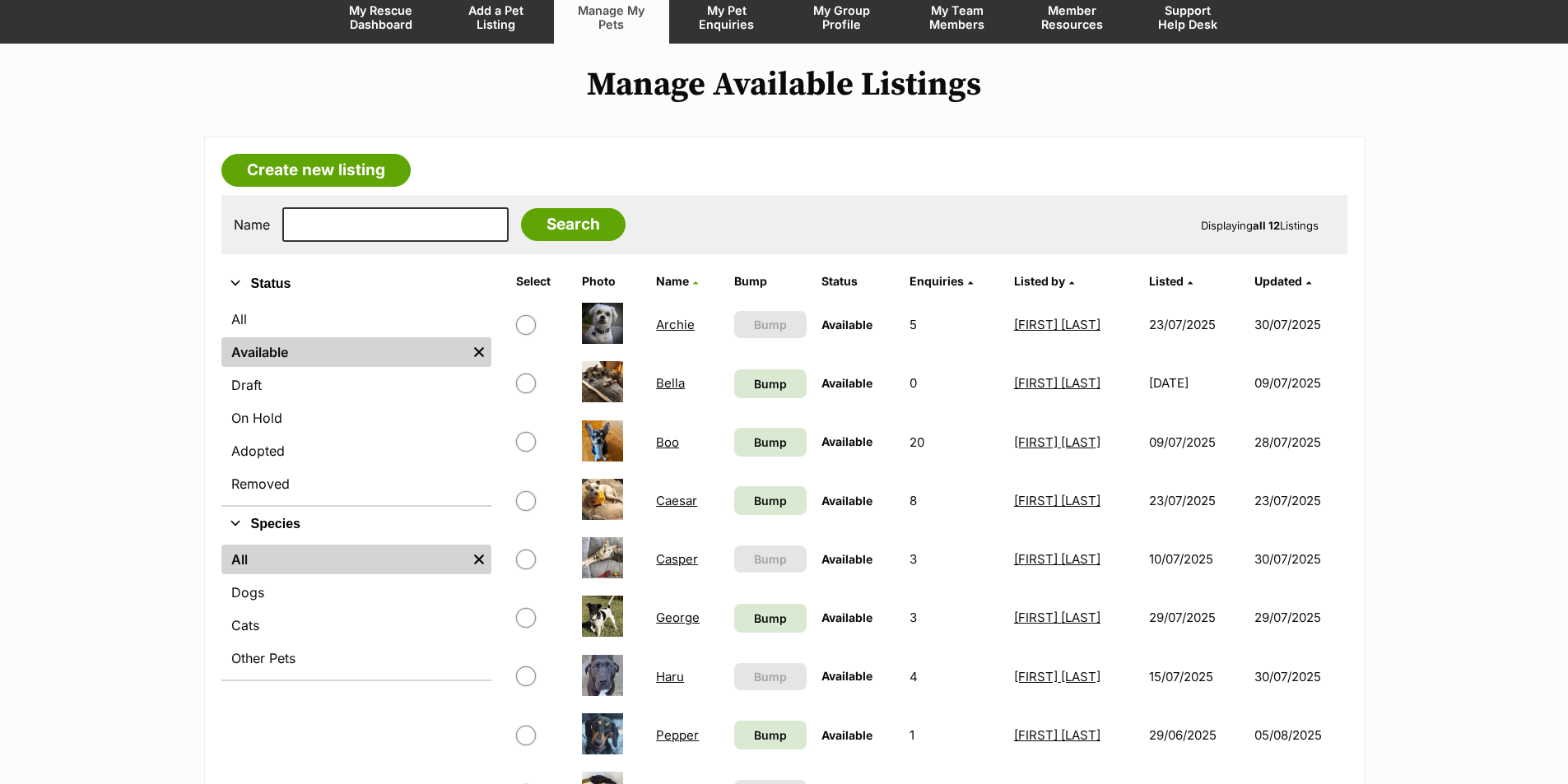 scroll, scrollTop: 313, scrollLeft: 0, axis: vertical 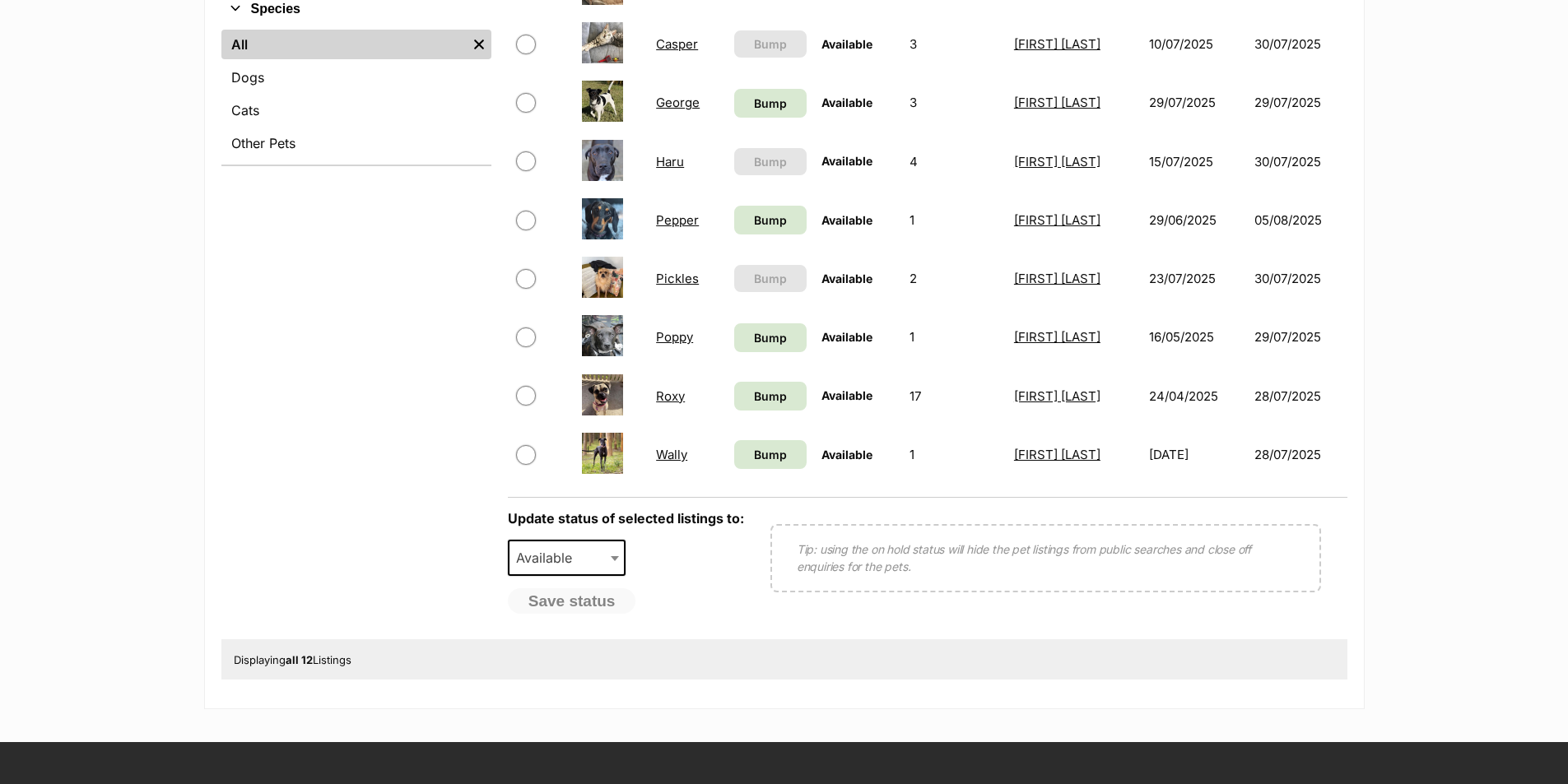 click on "Pepper" at bounding box center (677, 220) 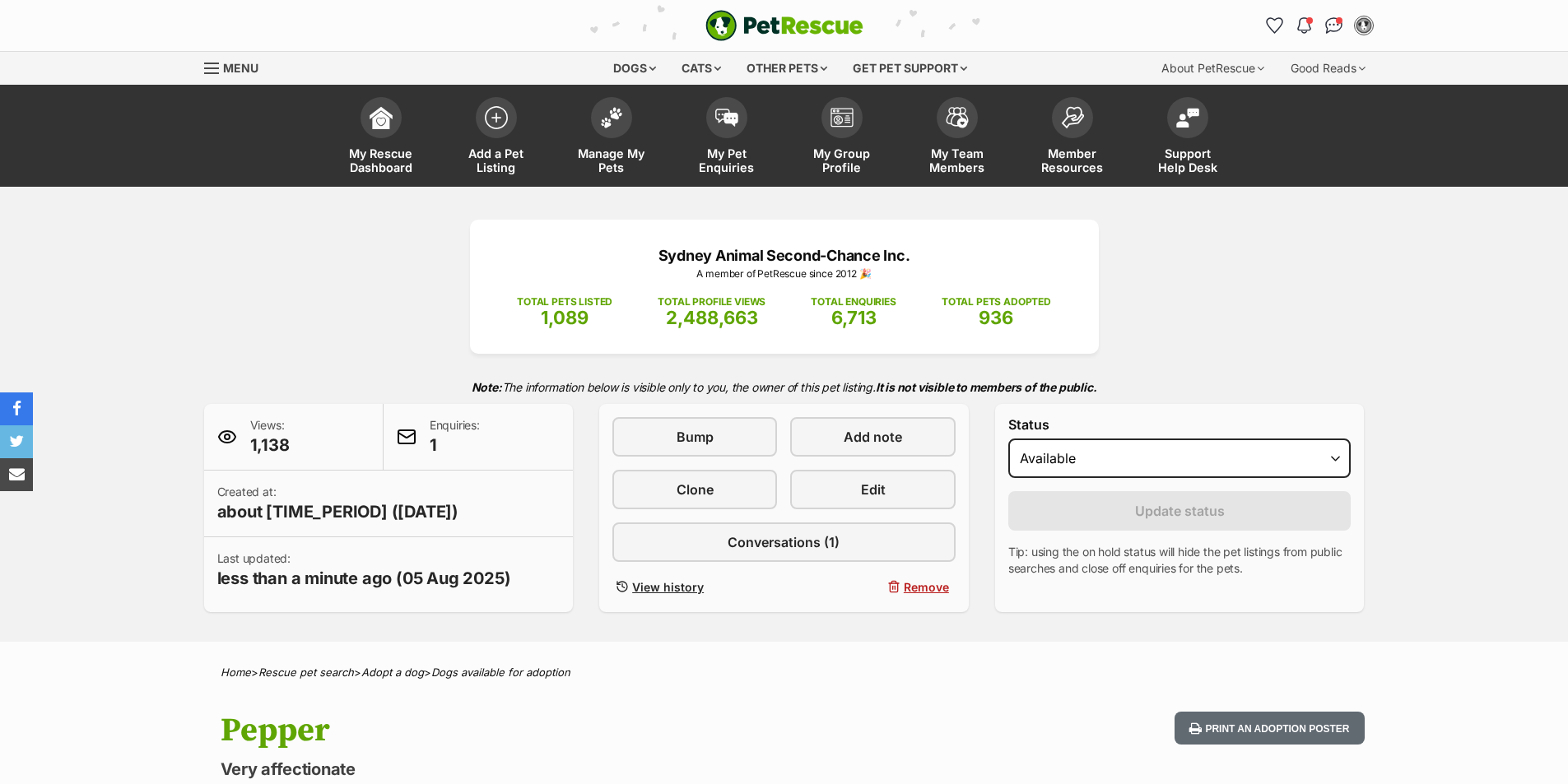 scroll, scrollTop: 0, scrollLeft: 0, axis: both 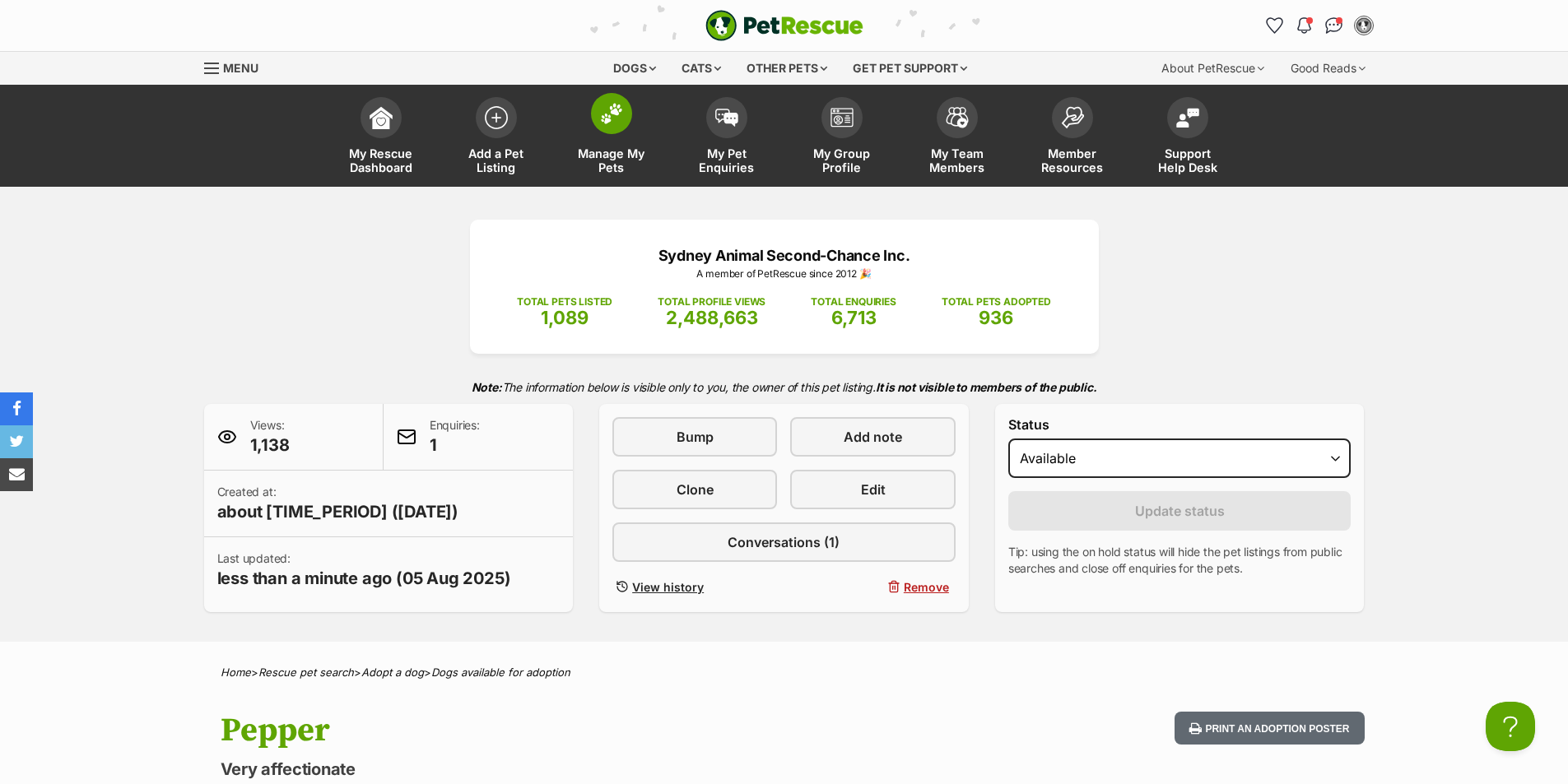 click at bounding box center (612, 114) 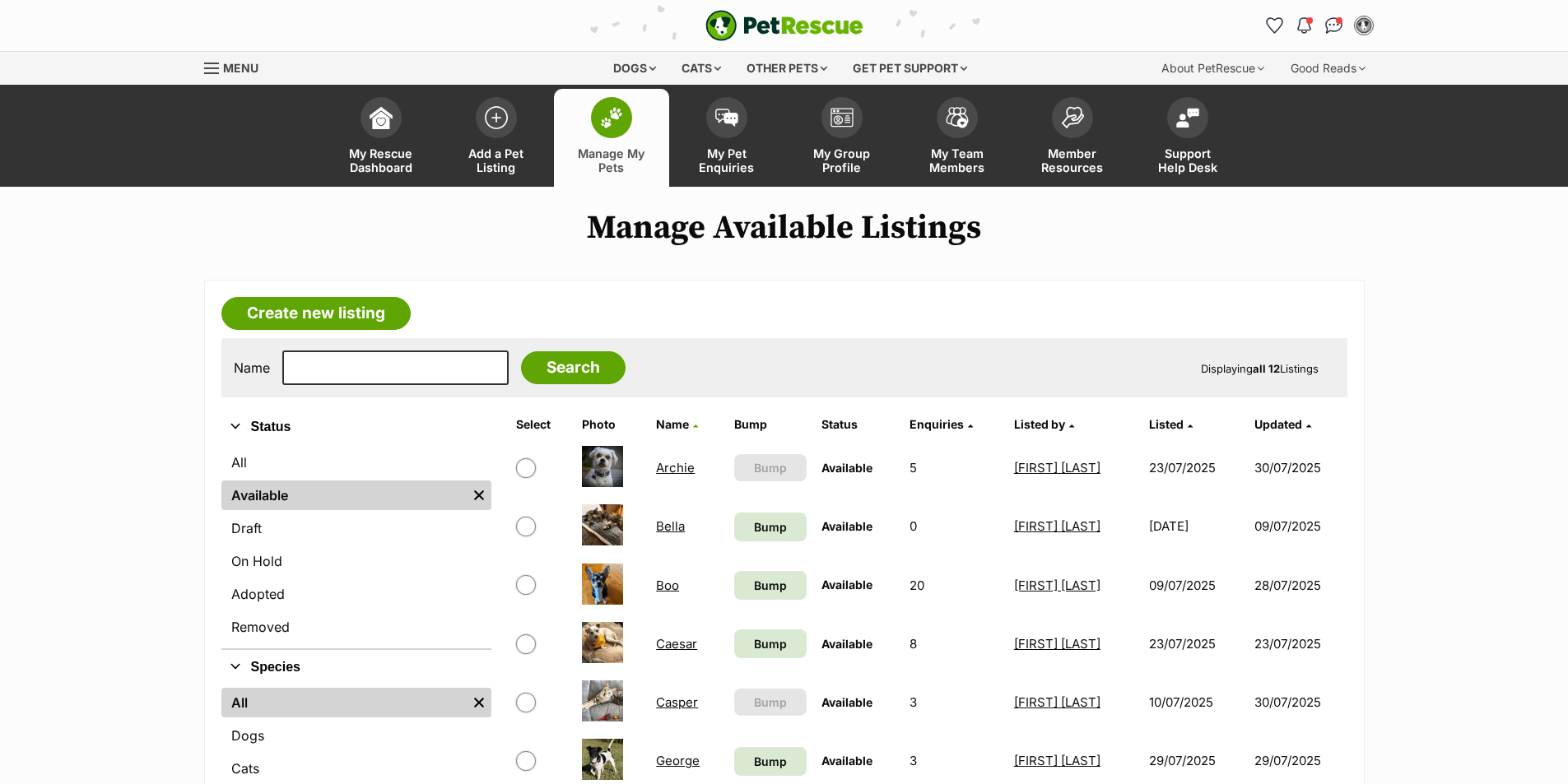 scroll, scrollTop: 0, scrollLeft: 0, axis: both 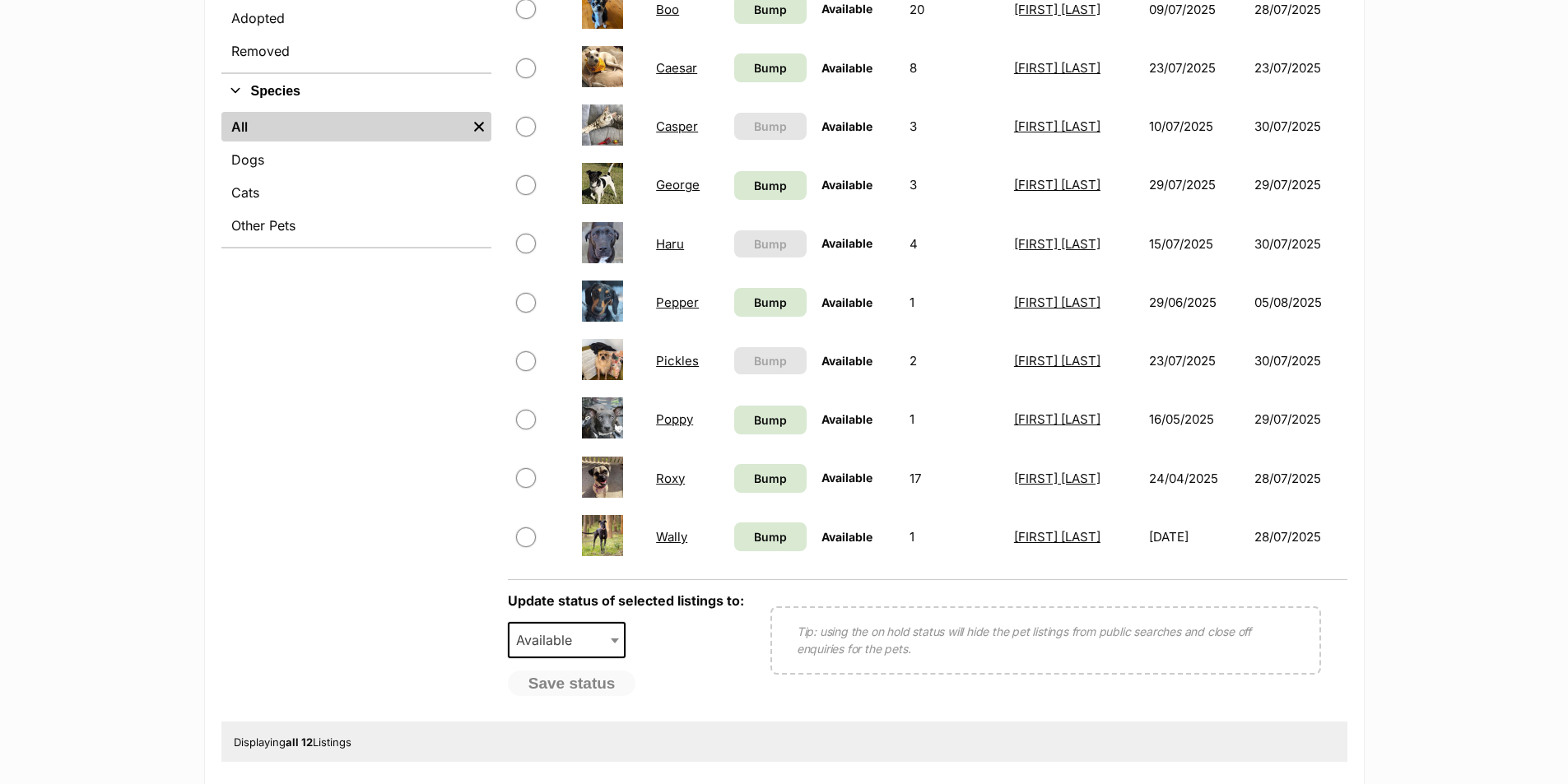 click at bounding box center [526, 303] 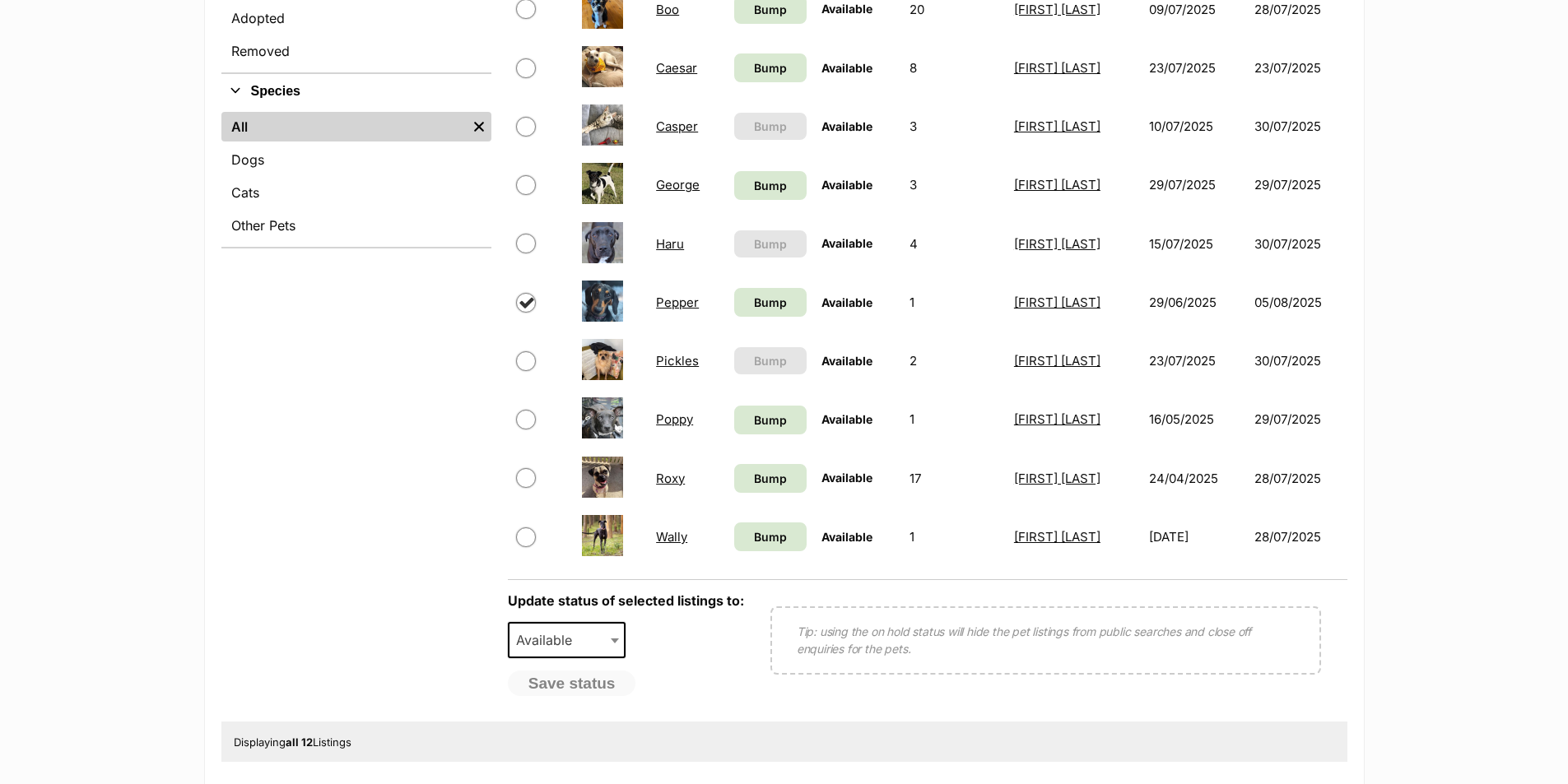 checkbox on "true" 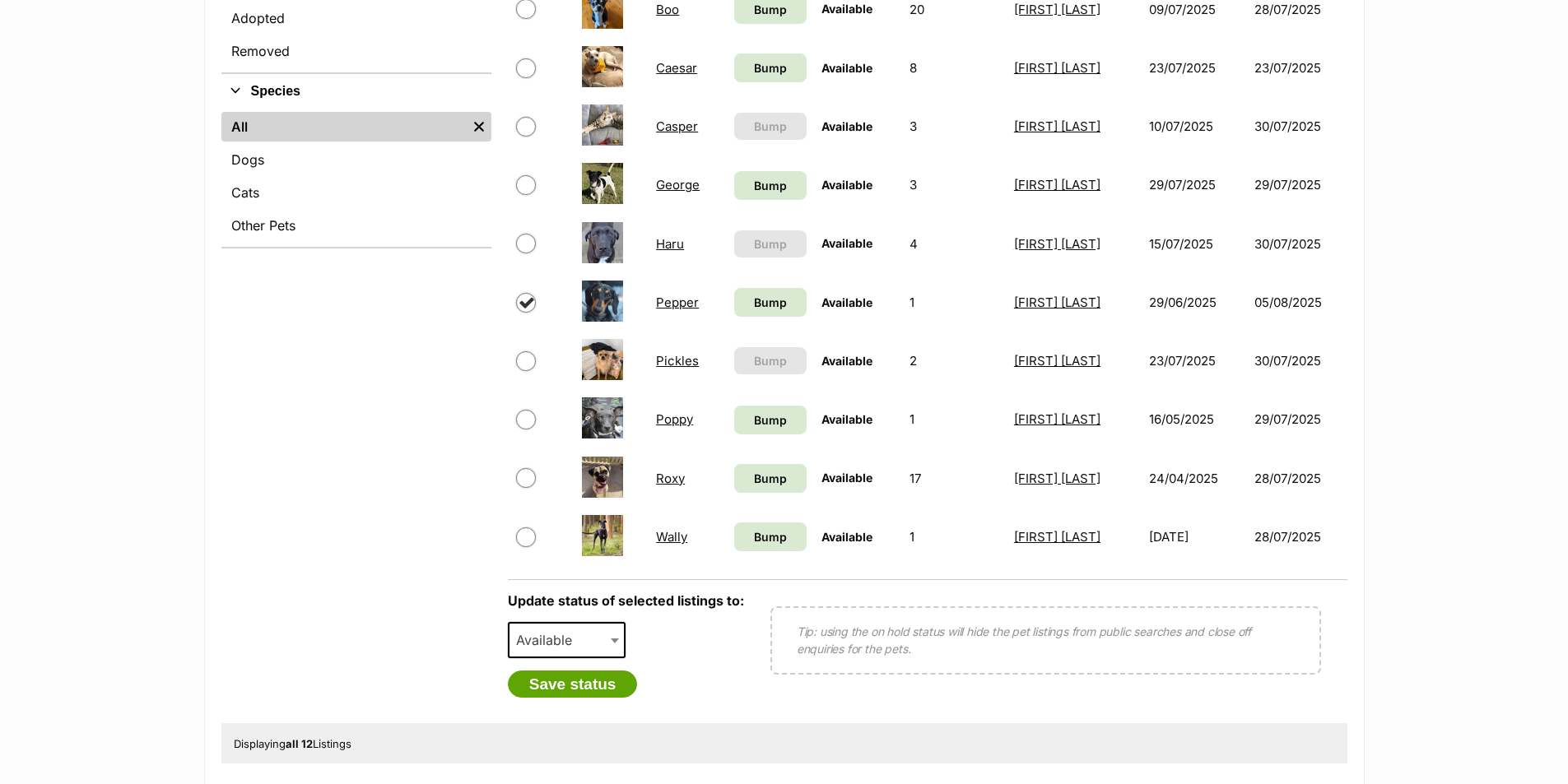 click at bounding box center [615, 641] 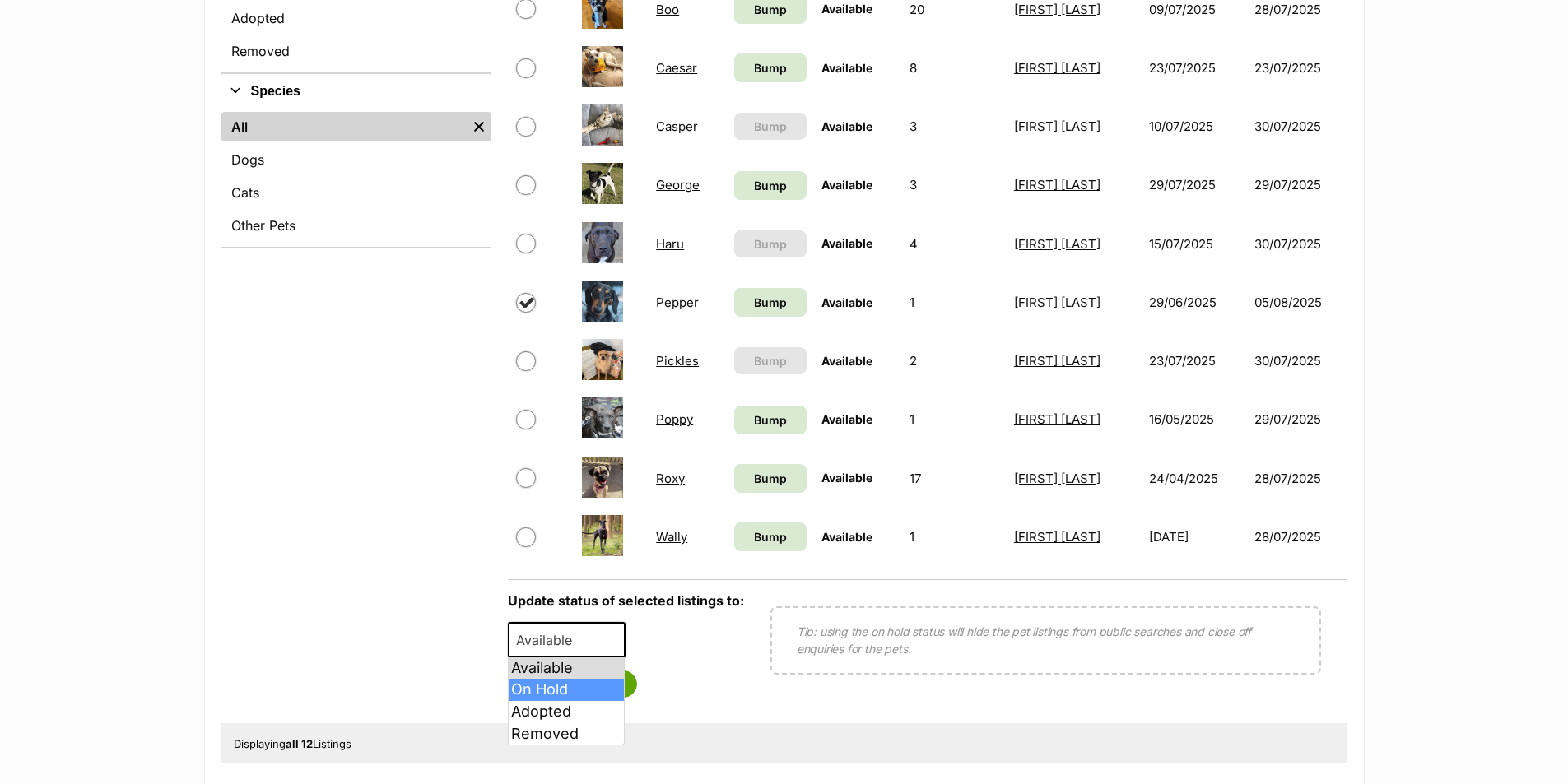 select on "on_hold" 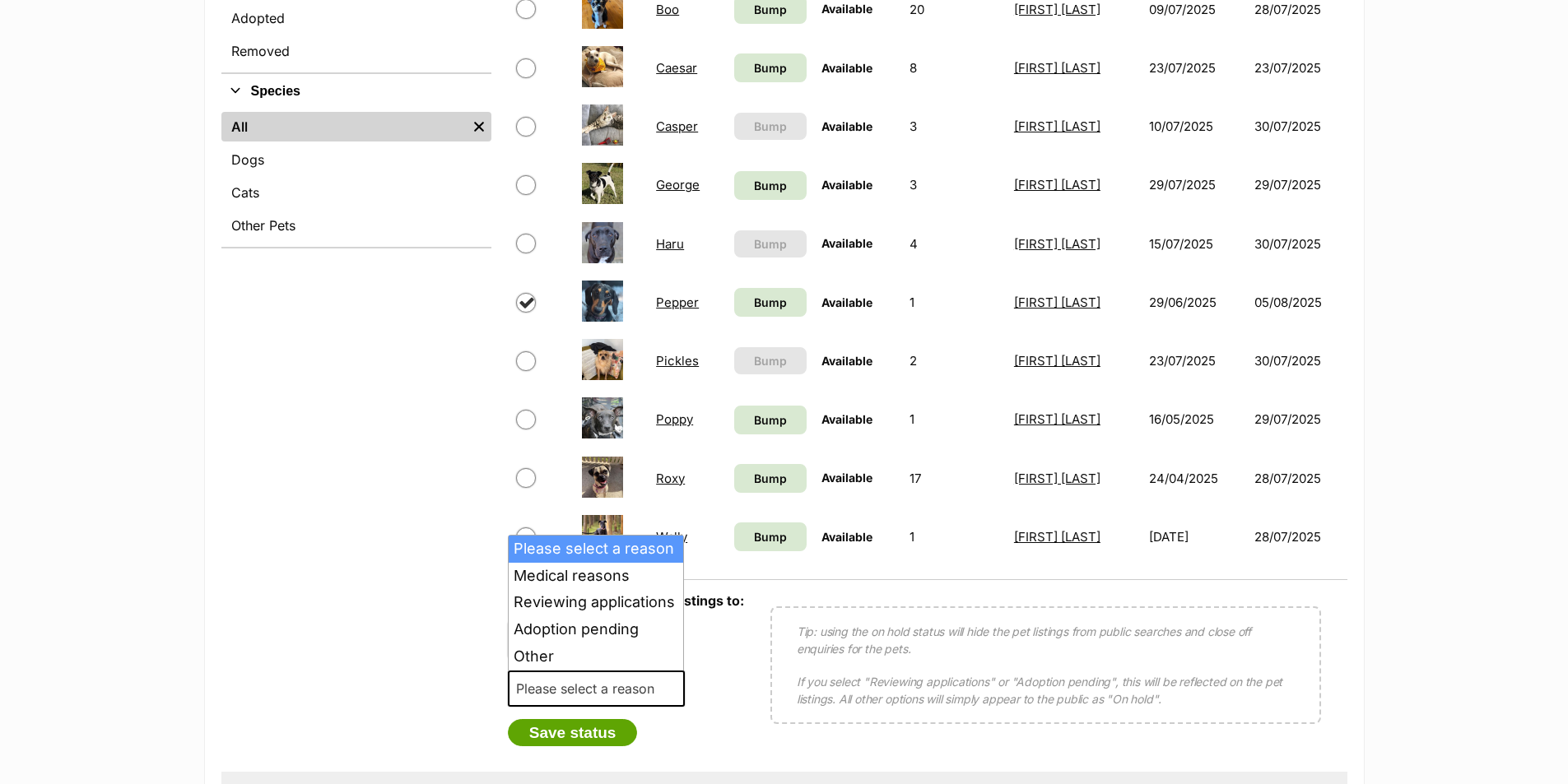 click on "Please select a reason" at bounding box center (590, 689) 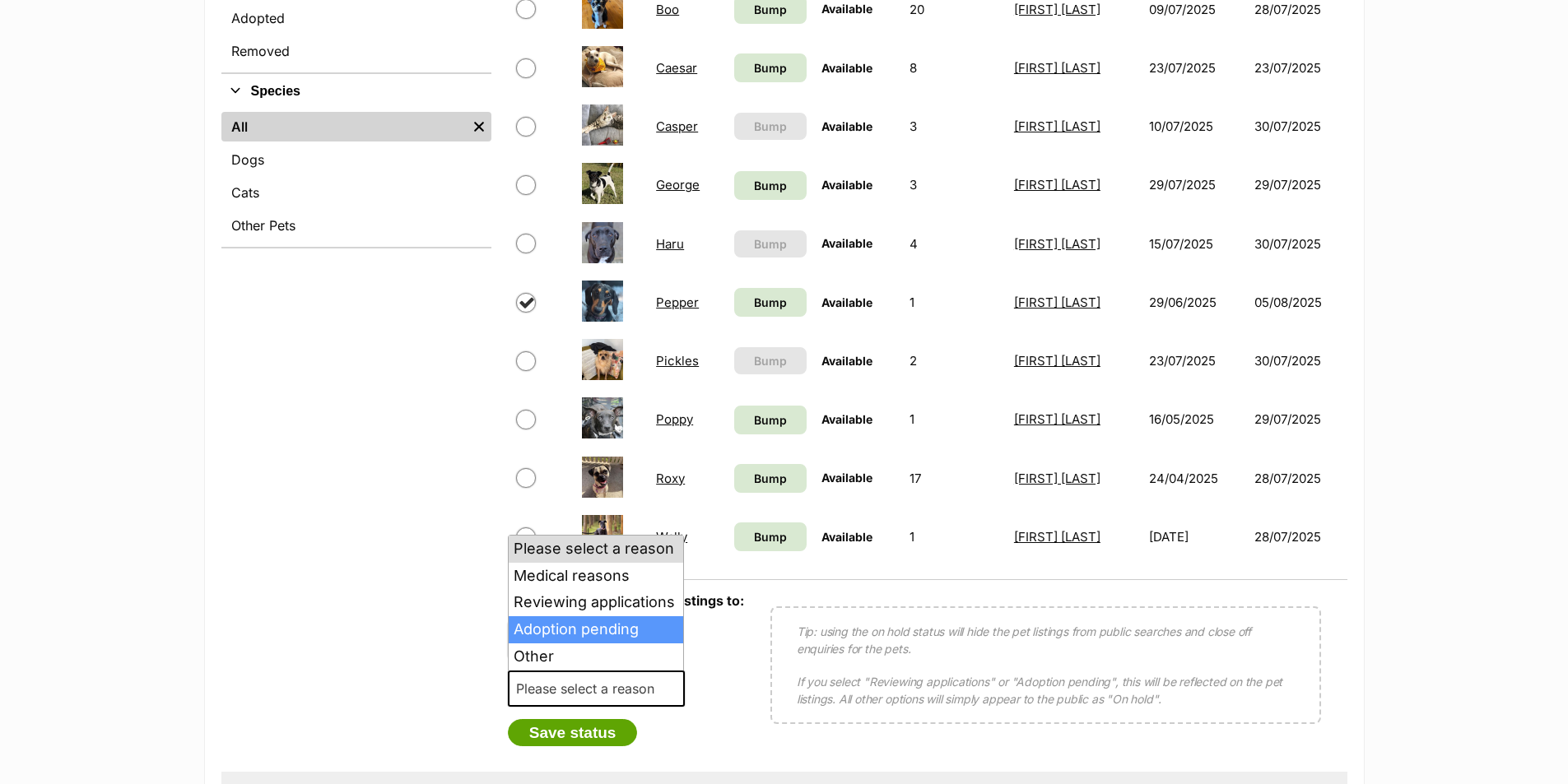 select on "adoption_pending" 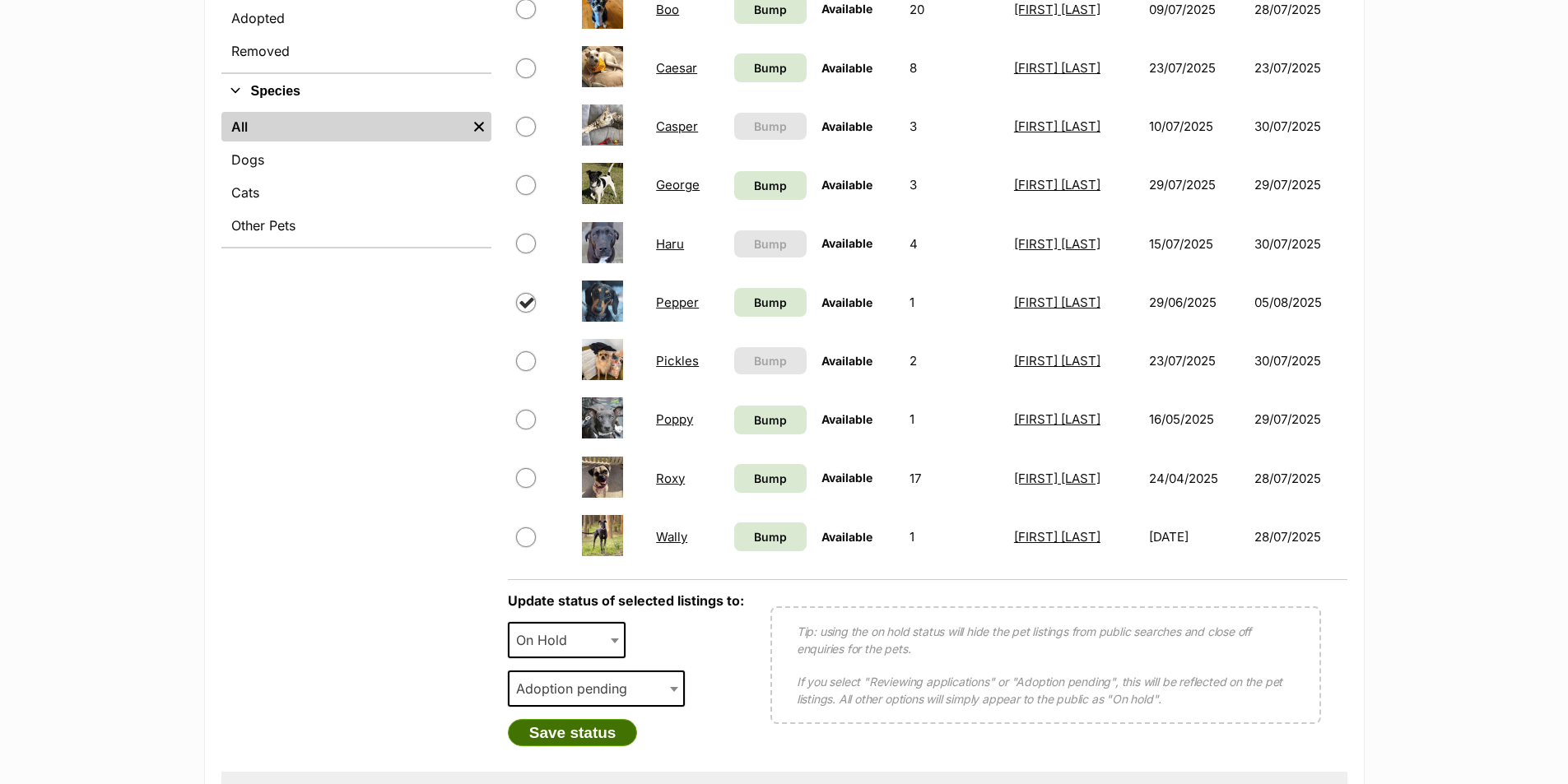 click on "Save status" at bounding box center [573, 733] 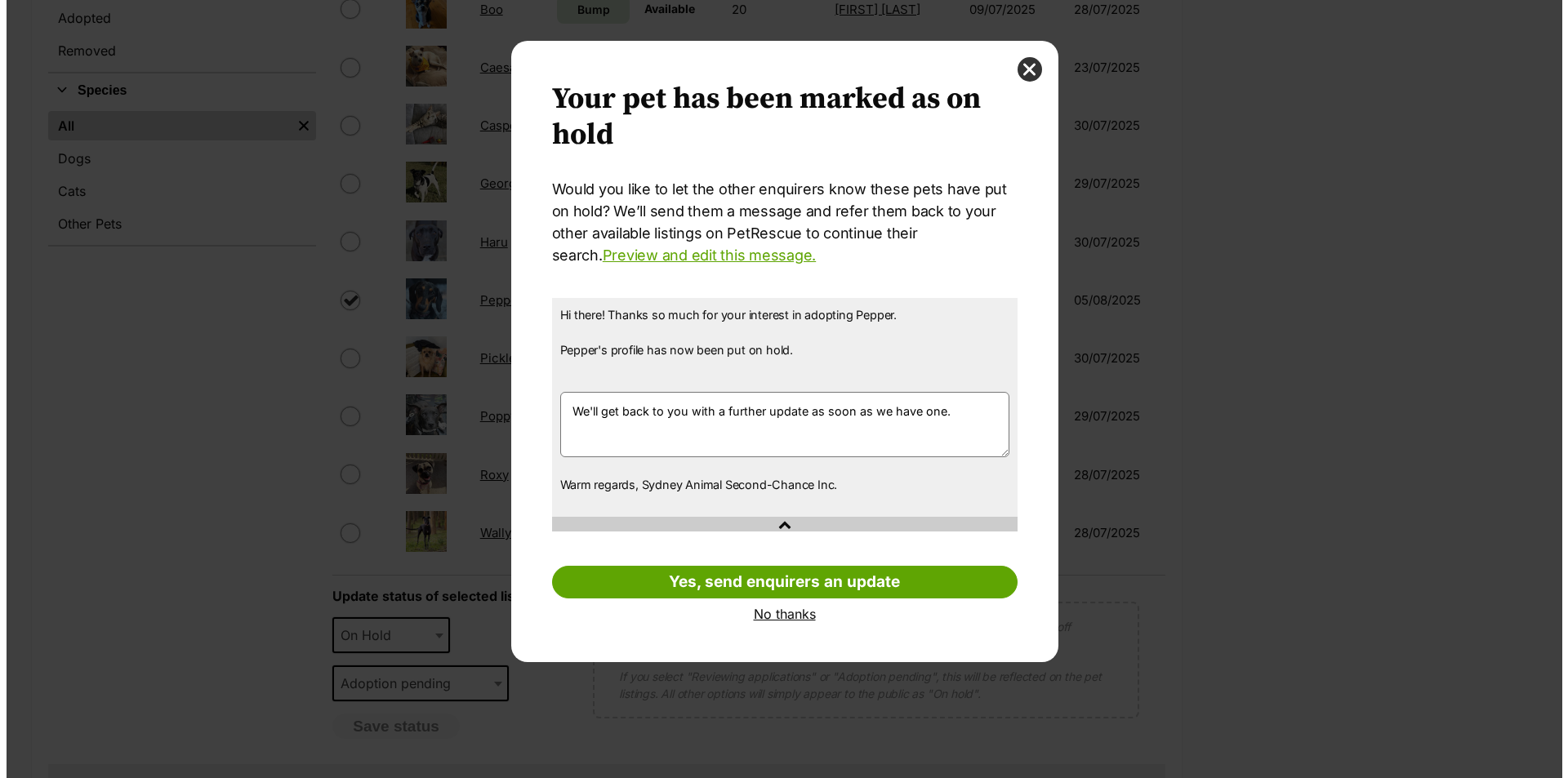 scroll, scrollTop: 0, scrollLeft: 0, axis: both 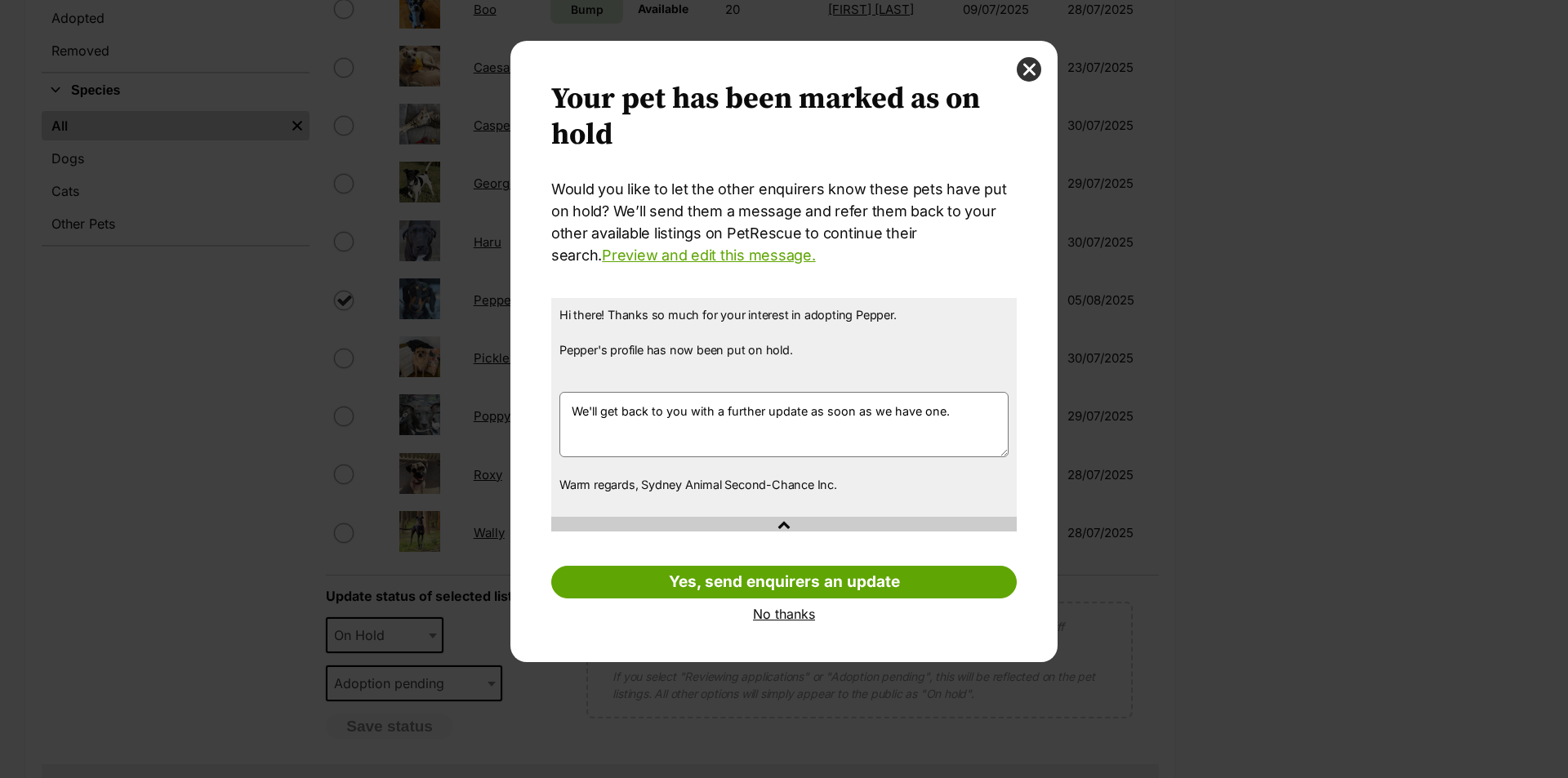 click on "No thanks" at bounding box center [784, 614] 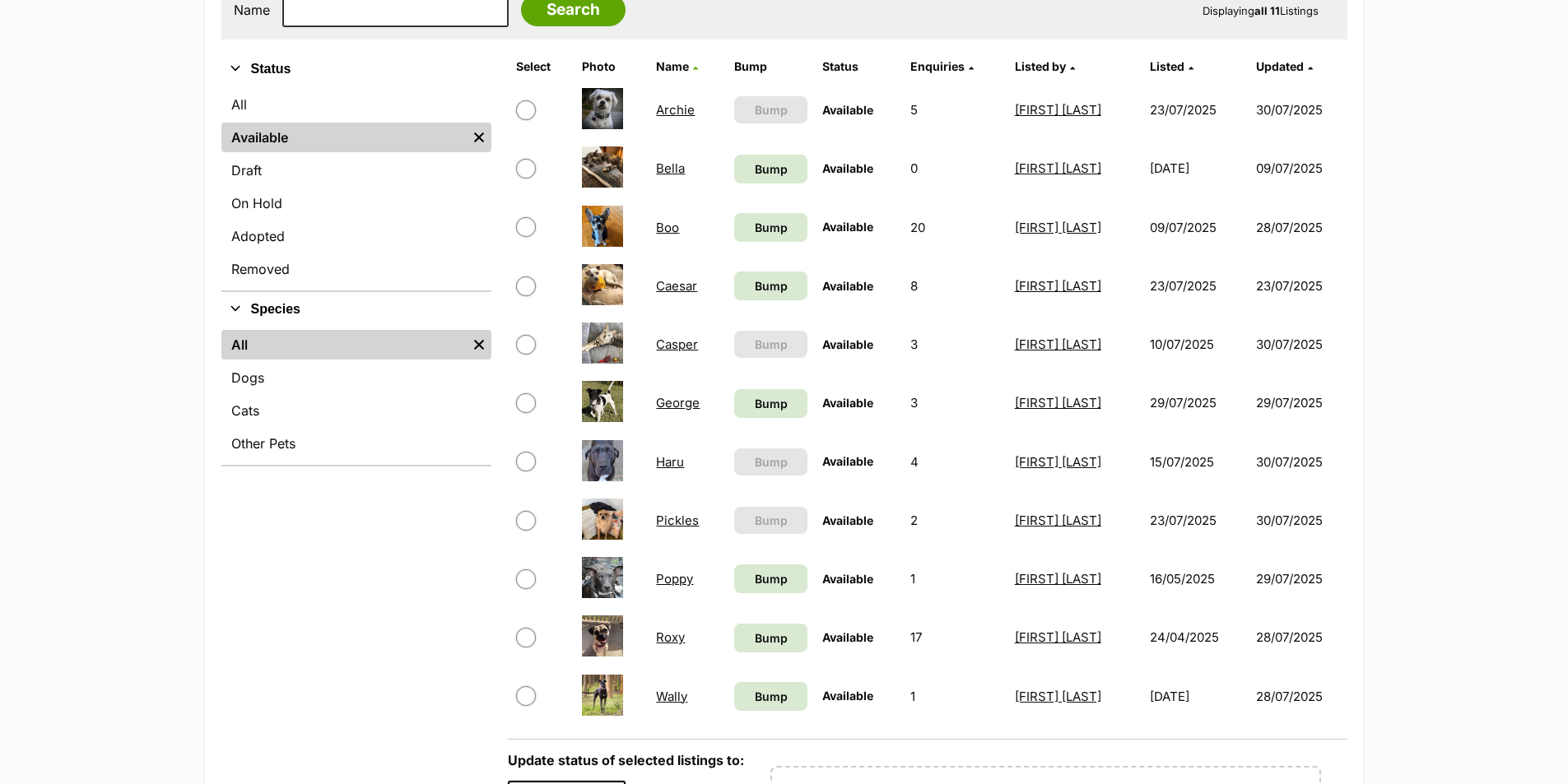 scroll, scrollTop: 329, scrollLeft: 0, axis: vertical 